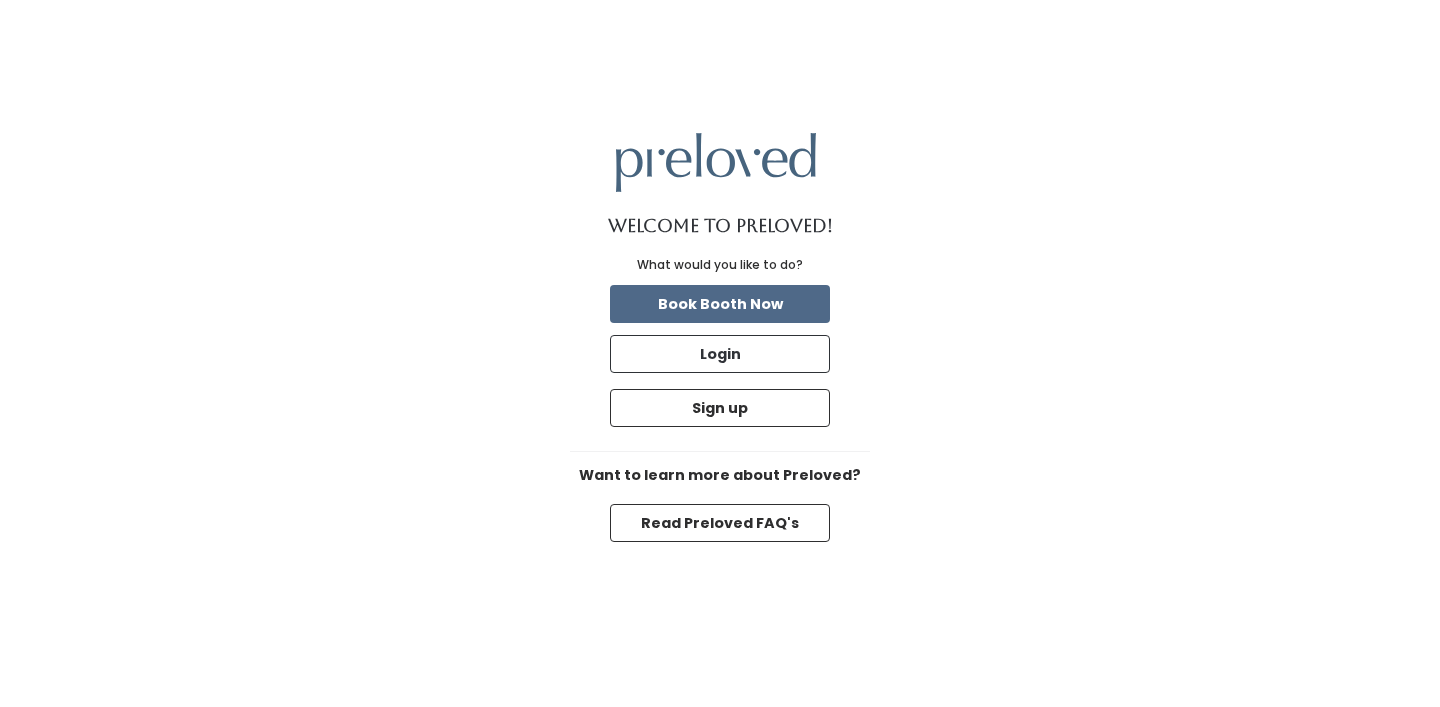 scroll, scrollTop: 0, scrollLeft: 0, axis: both 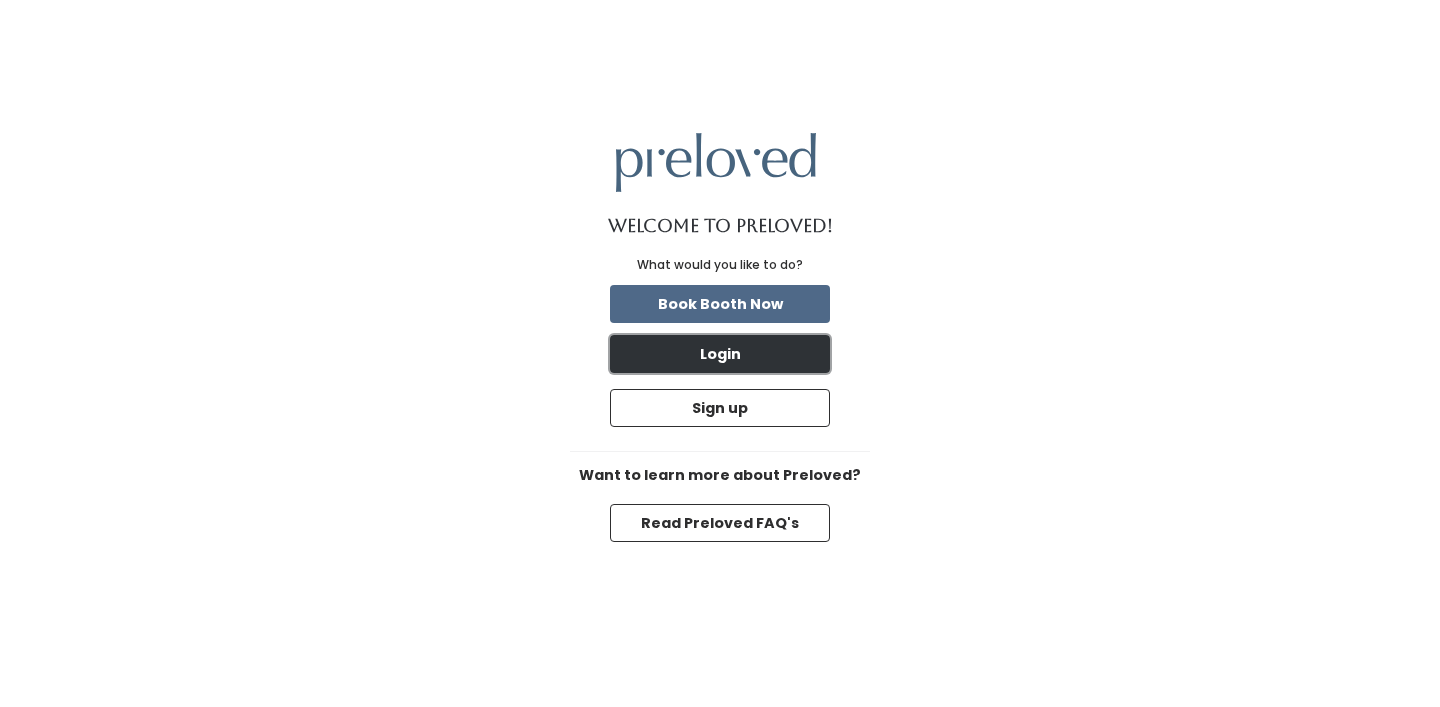 click on "Login" at bounding box center (720, 354) 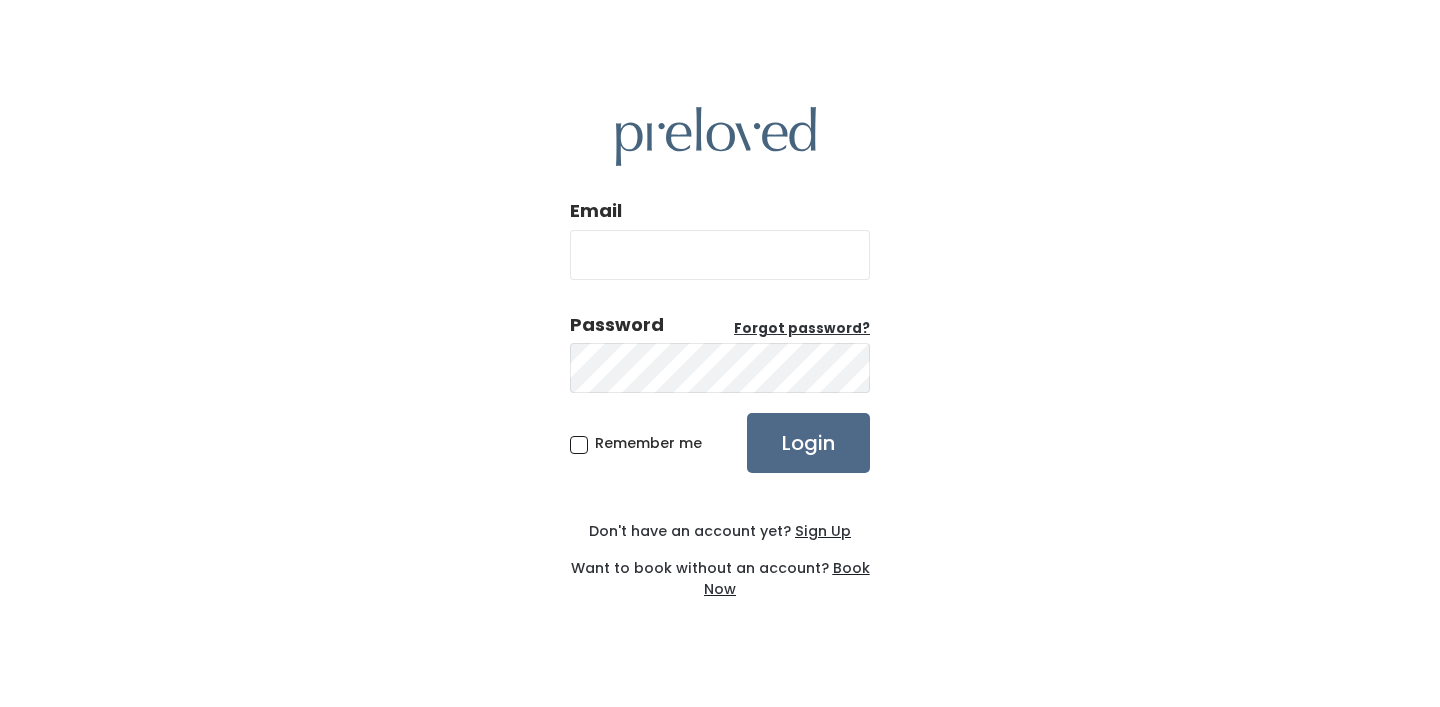 scroll, scrollTop: 0, scrollLeft: 0, axis: both 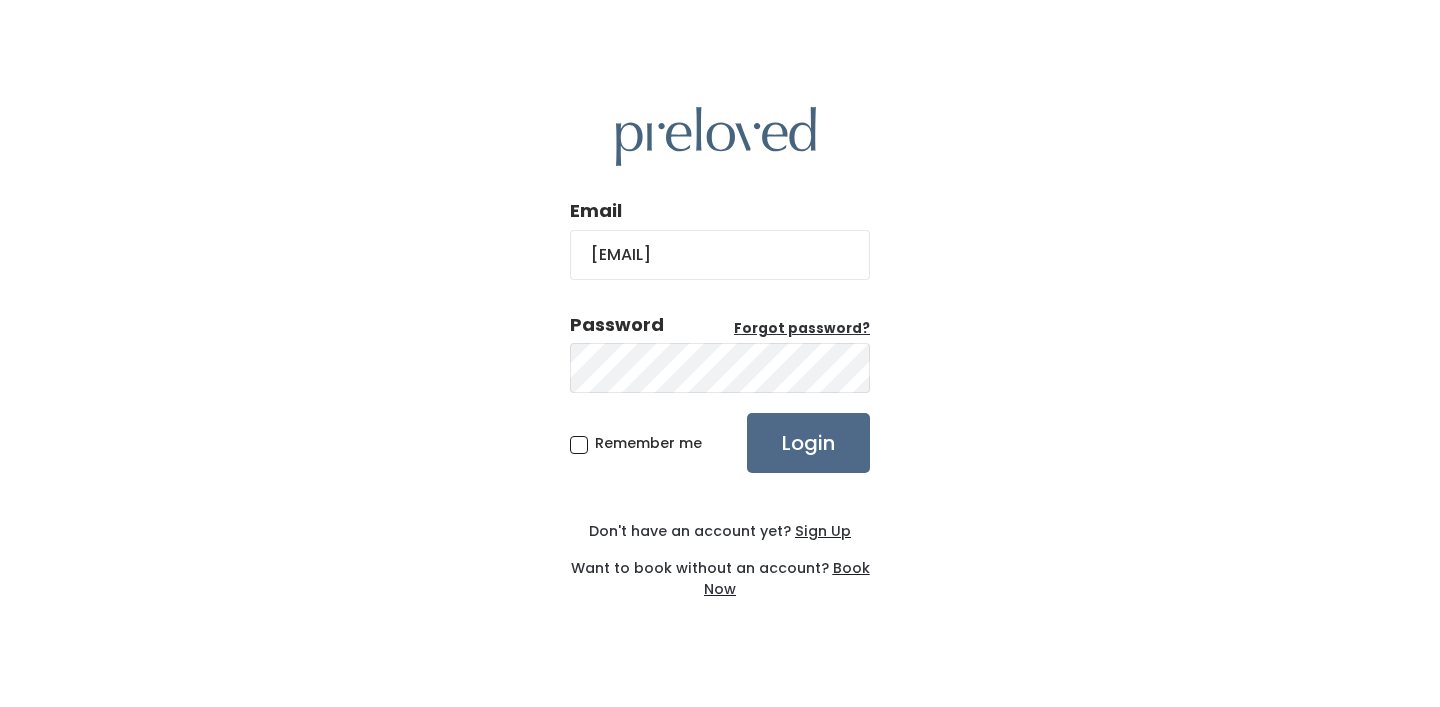 type on "sydneykirkham2002@[EMAIL]" 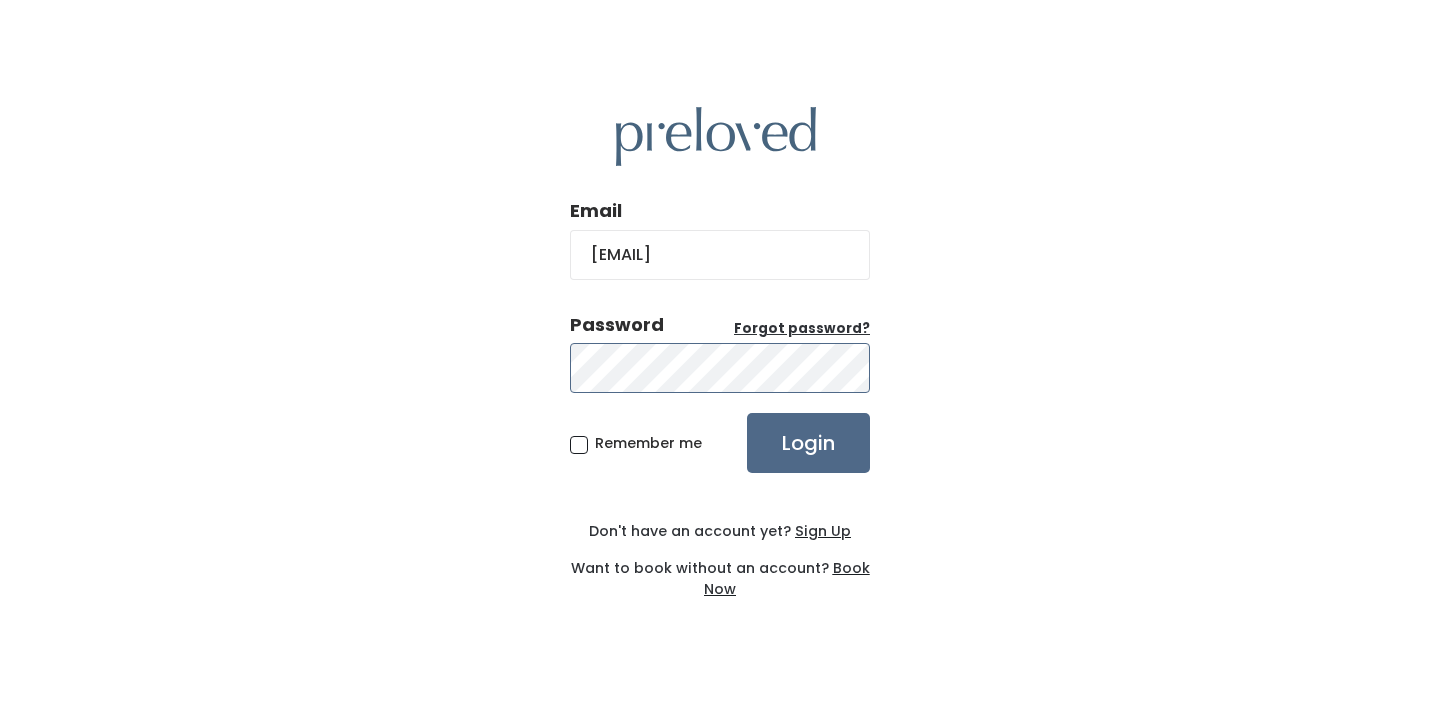 scroll, scrollTop: 0, scrollLeft: 0, axis: both 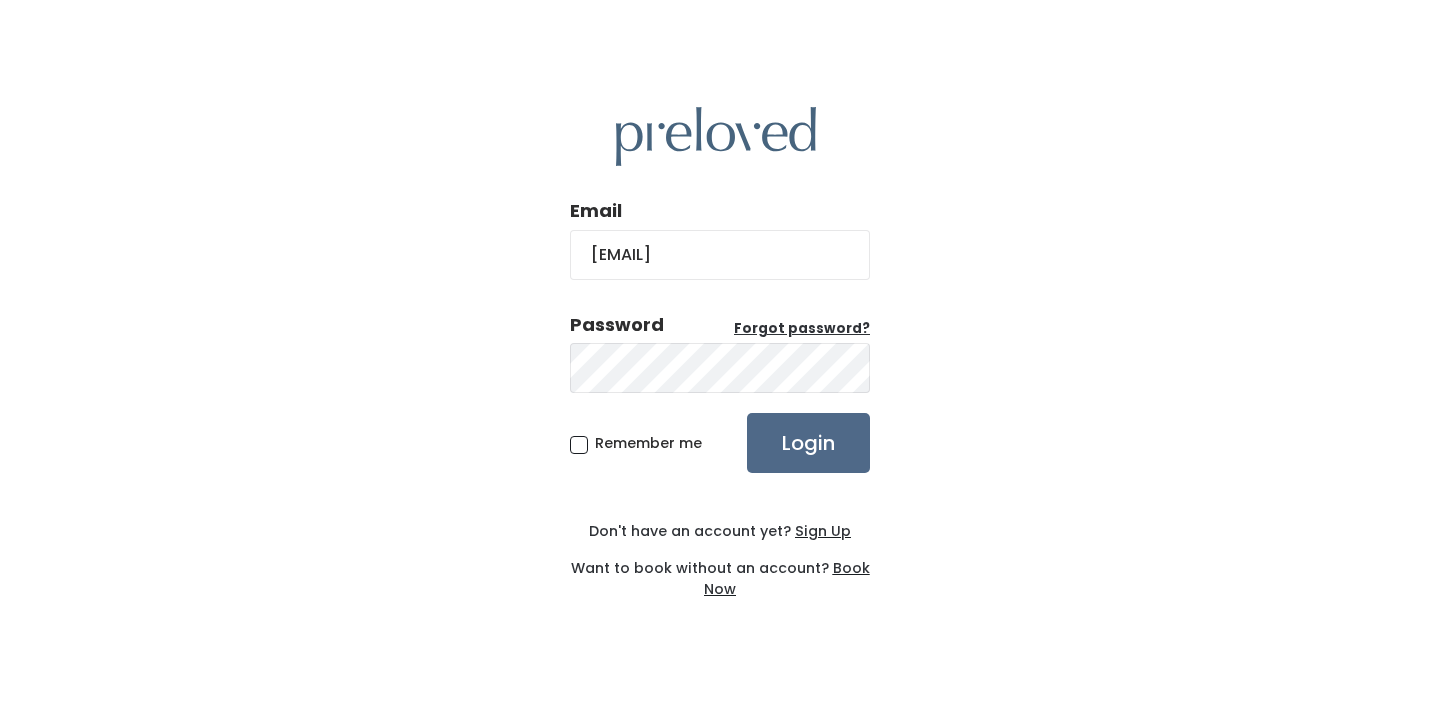 click on "Password
Forgot password?" at bounding box center [720, 325] 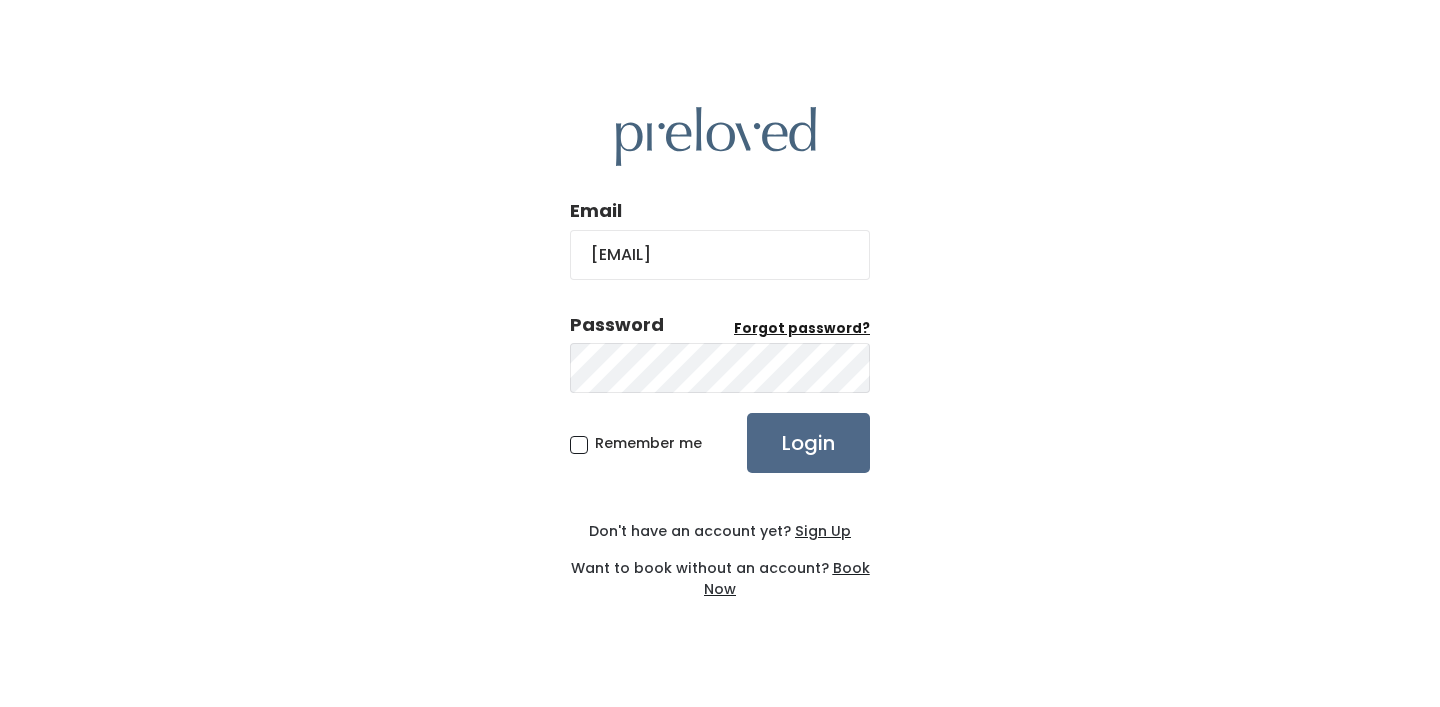 click on "Forgot password?" at bounding box center [802, 328] 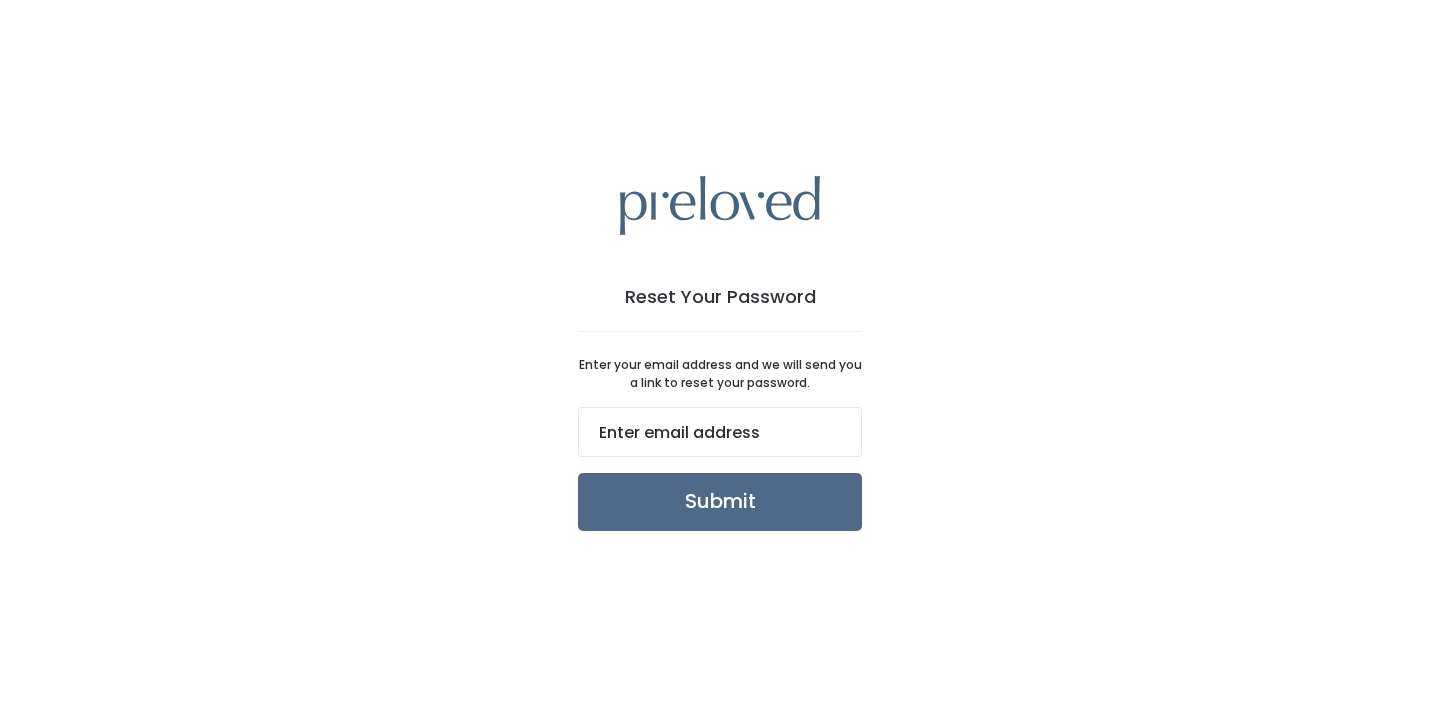 scroll, scrollTop: 0, scrollLeft: 0, axis: both 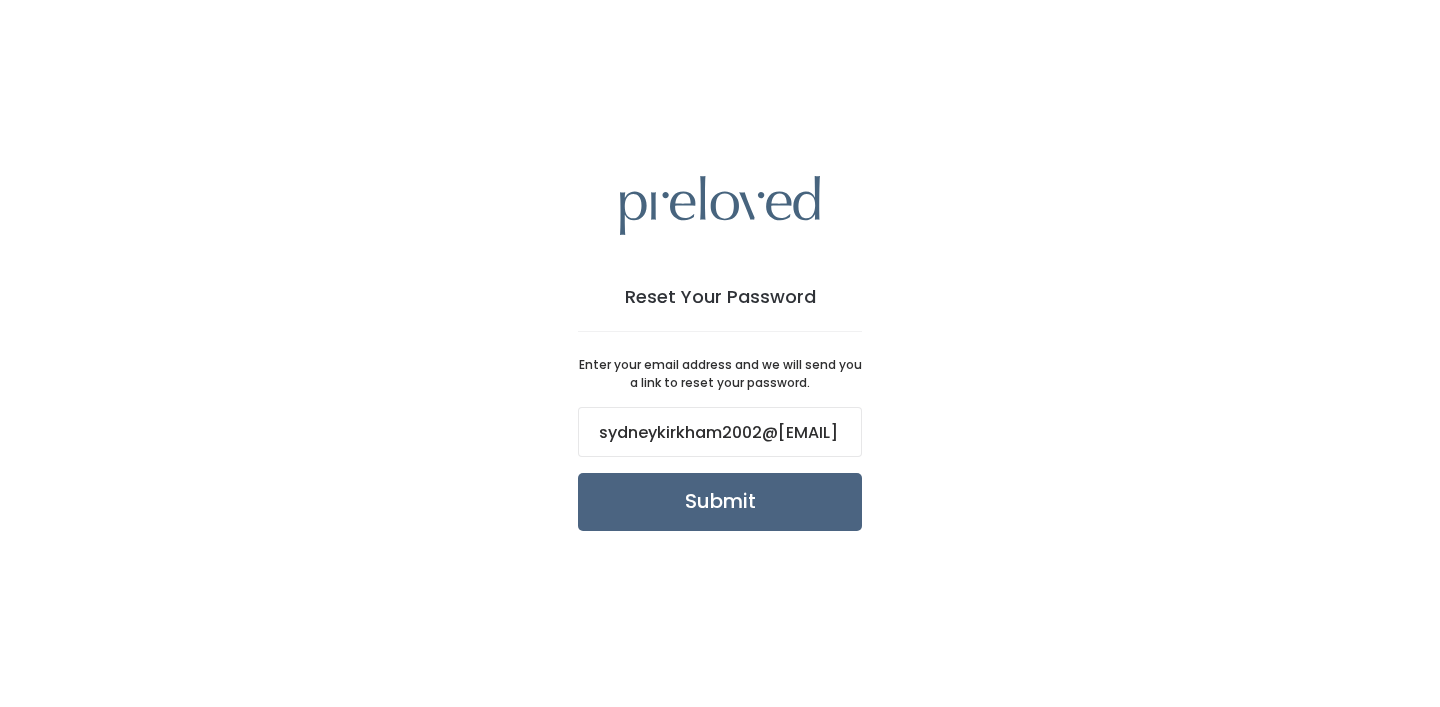 type on "sydneykirkham2002@[EMAIL]" 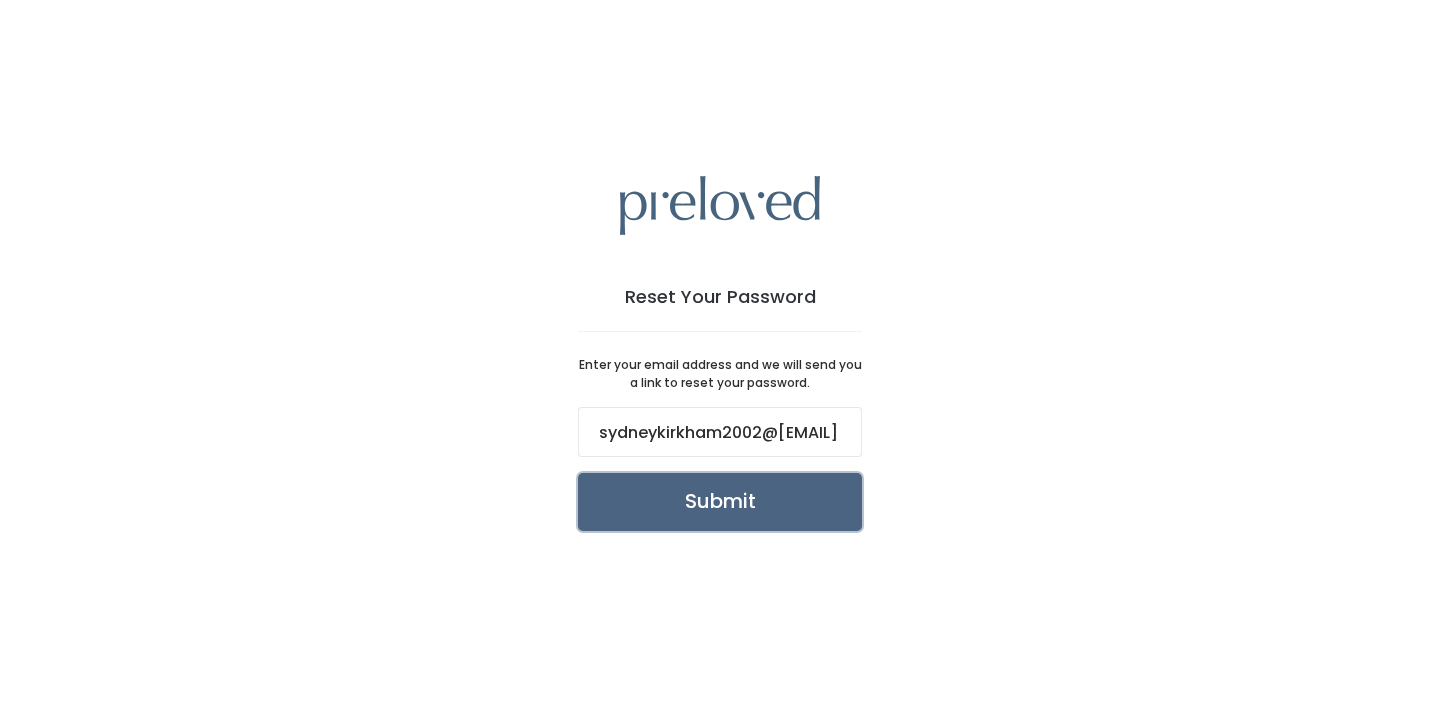 click on "Submit" at bounding box center [720, 502] 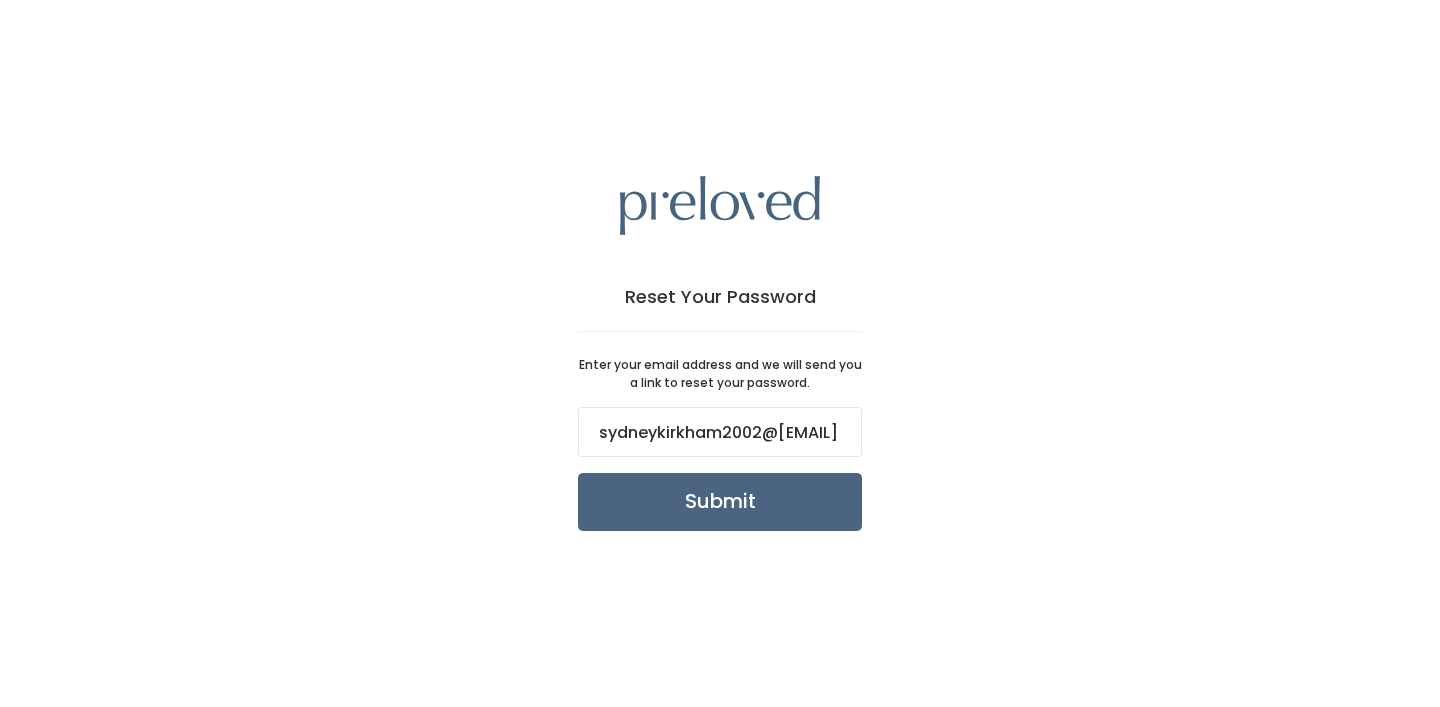 scroll, scrollTop: 0, scrollLeft: 0, axis: both 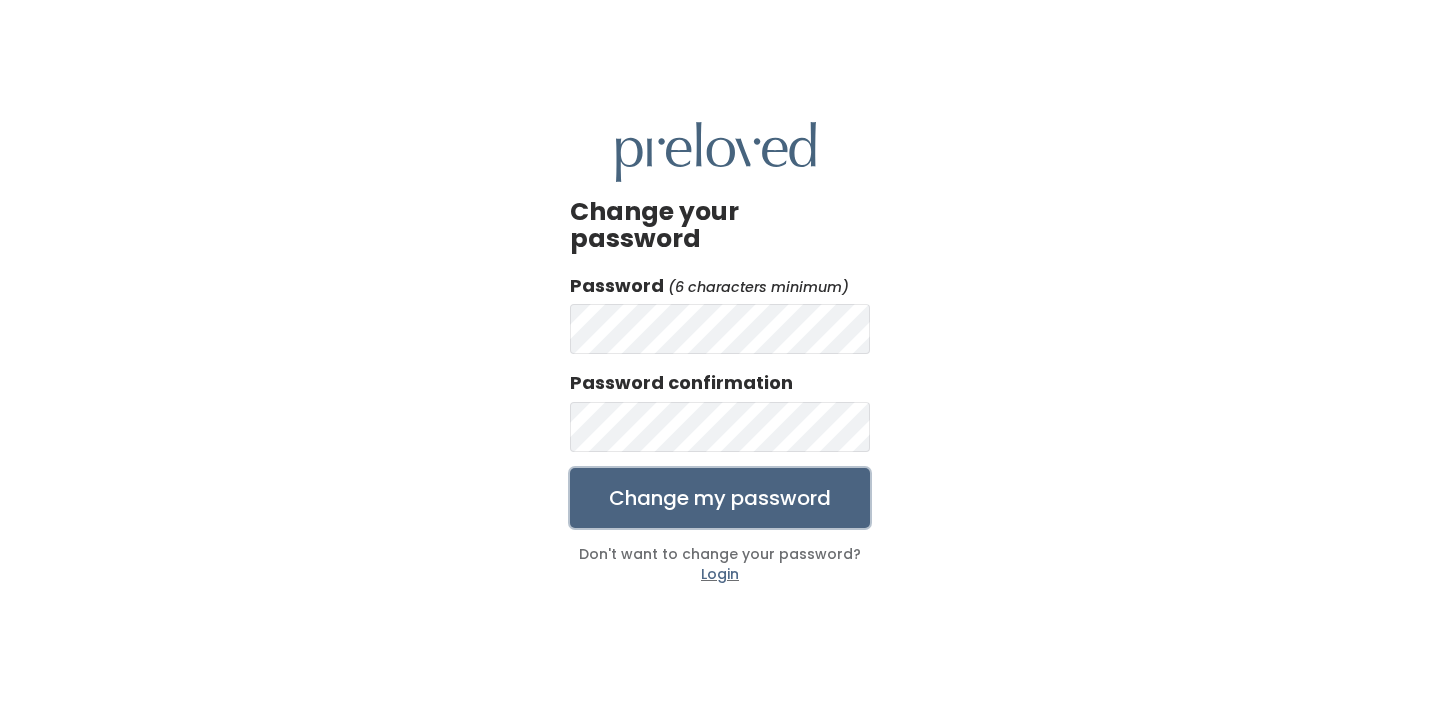 click on "Change my password" at bounding box center (720, 498) 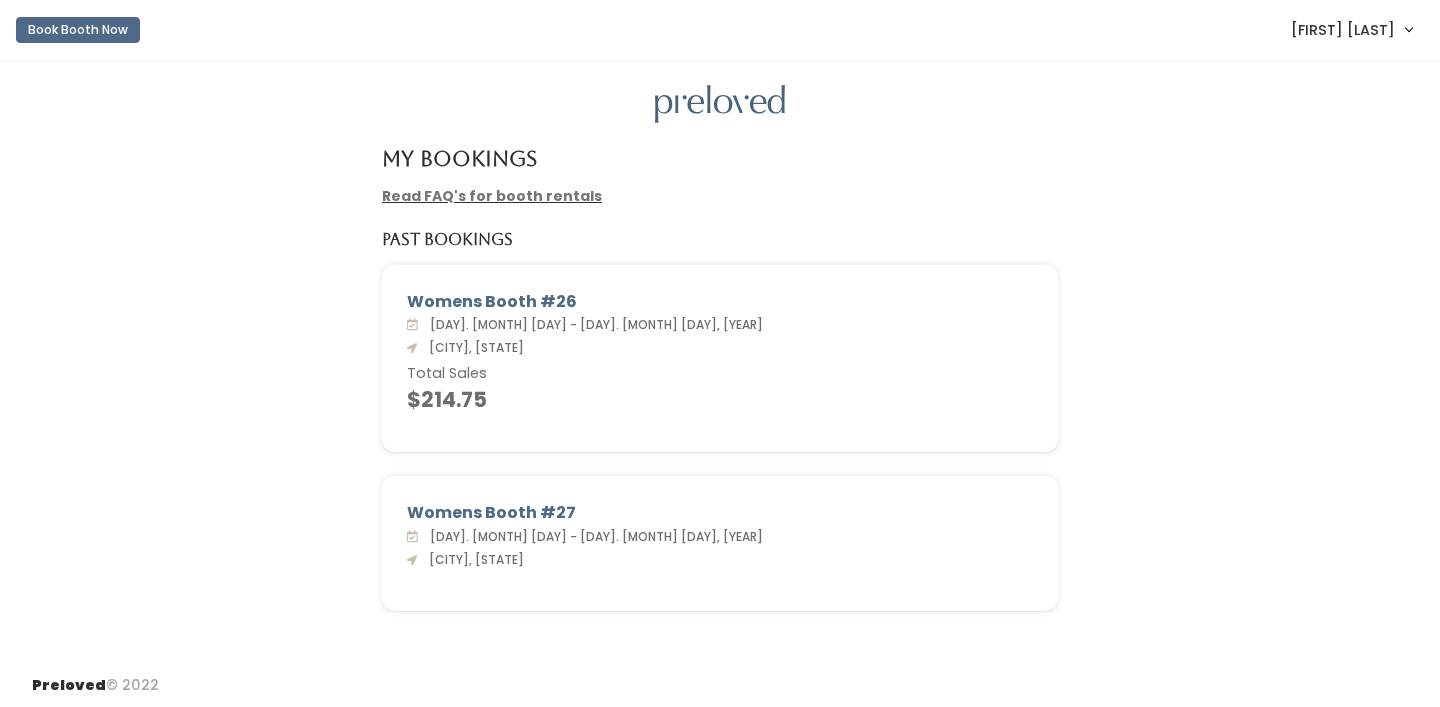scroll, scrollTop: 0, scrollLeft: 0, axis: both 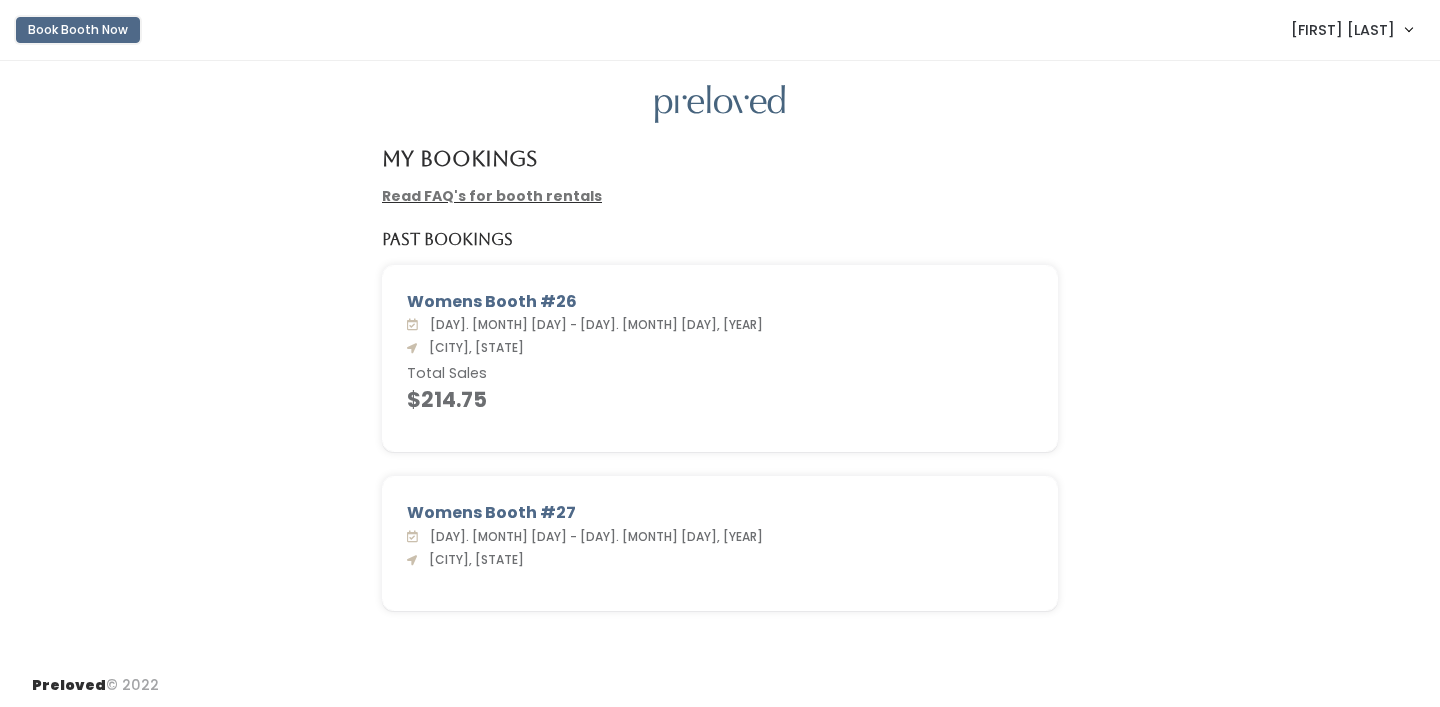 click on "Book Booth Now" at bounding box center (78, 30) 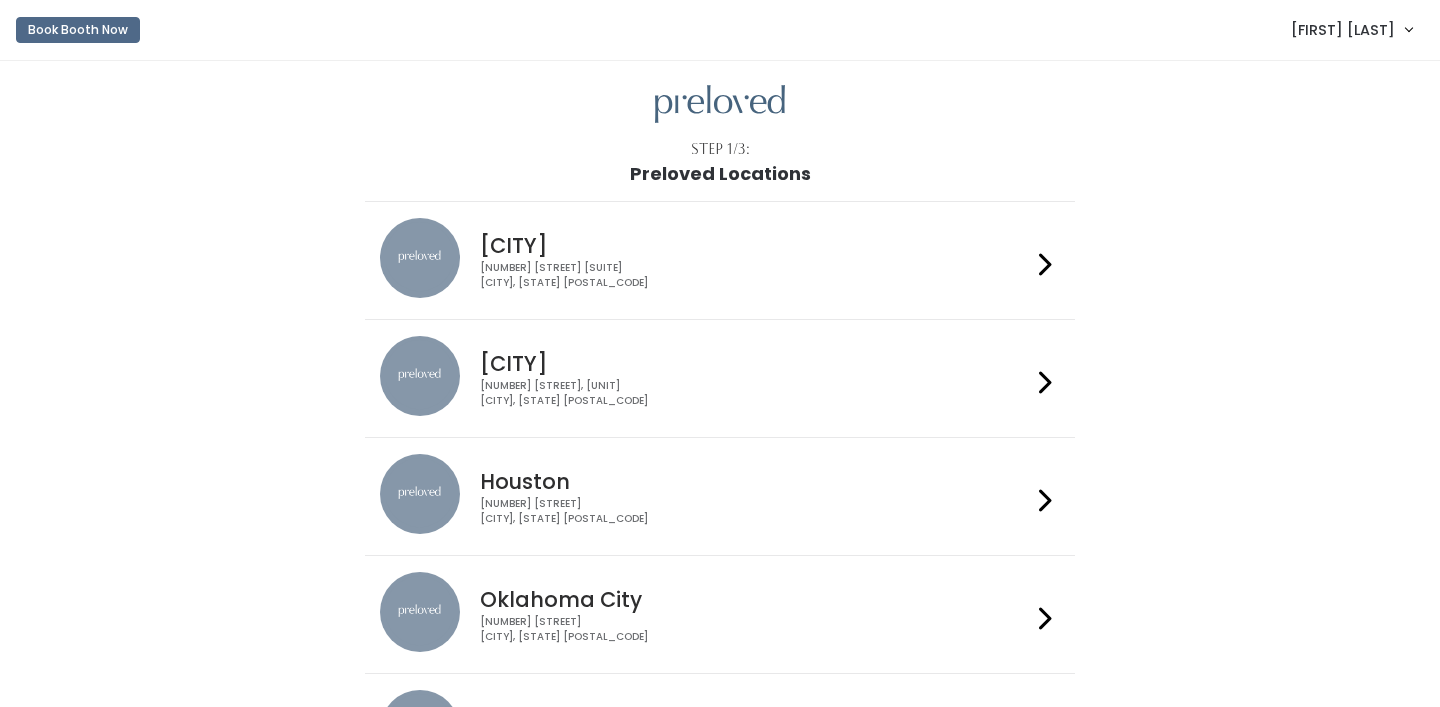 scroll, scrollTop: 0, scrollLeft: 0, axis: both 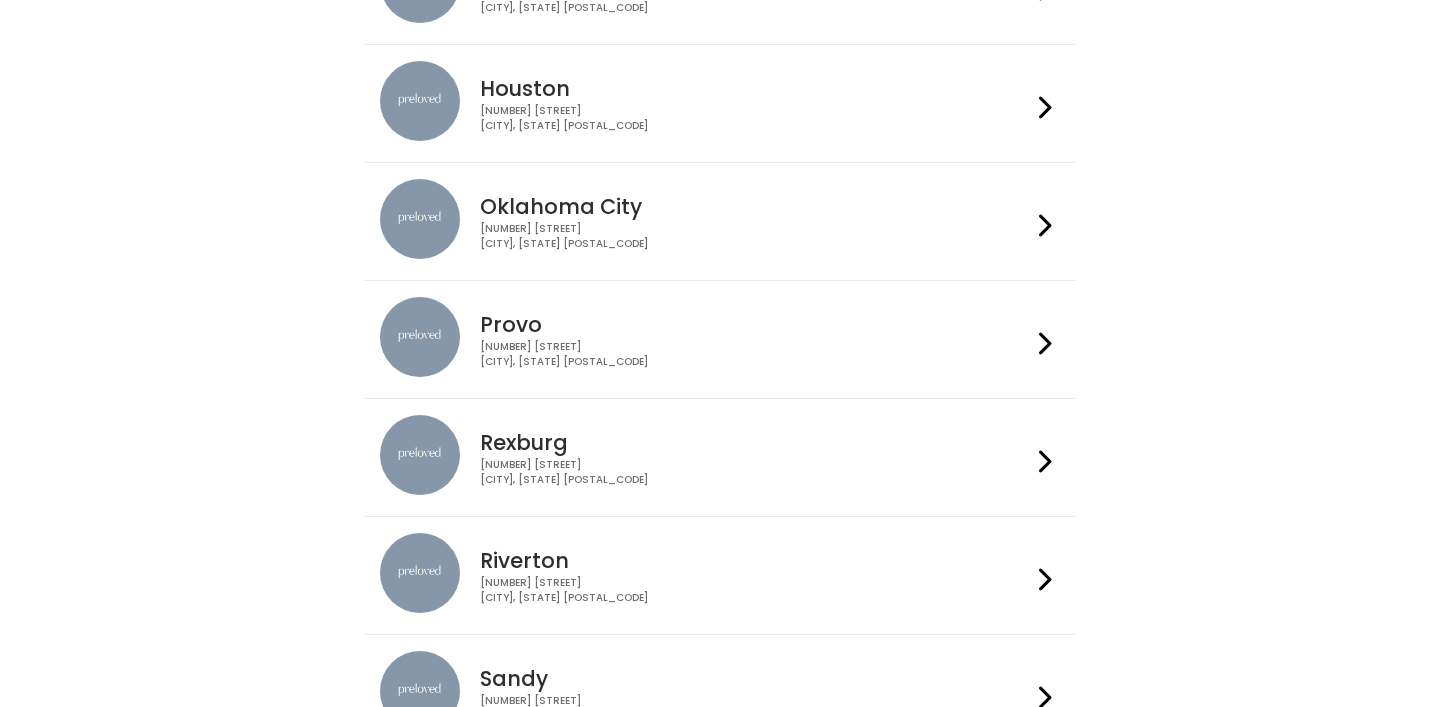 click on "Provo" at bounding box center [755, 324] 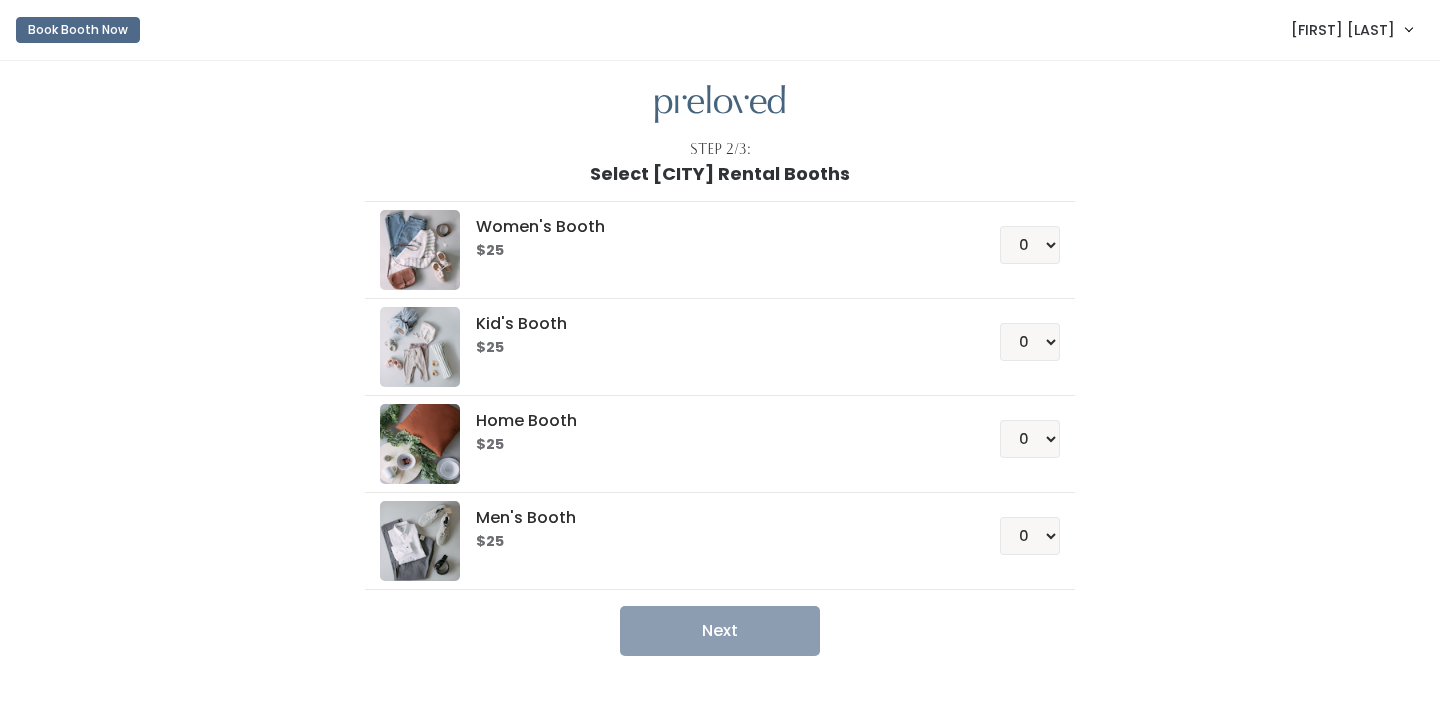 scroll, scrollTop: 0, scrollLeft: 0, axis: both 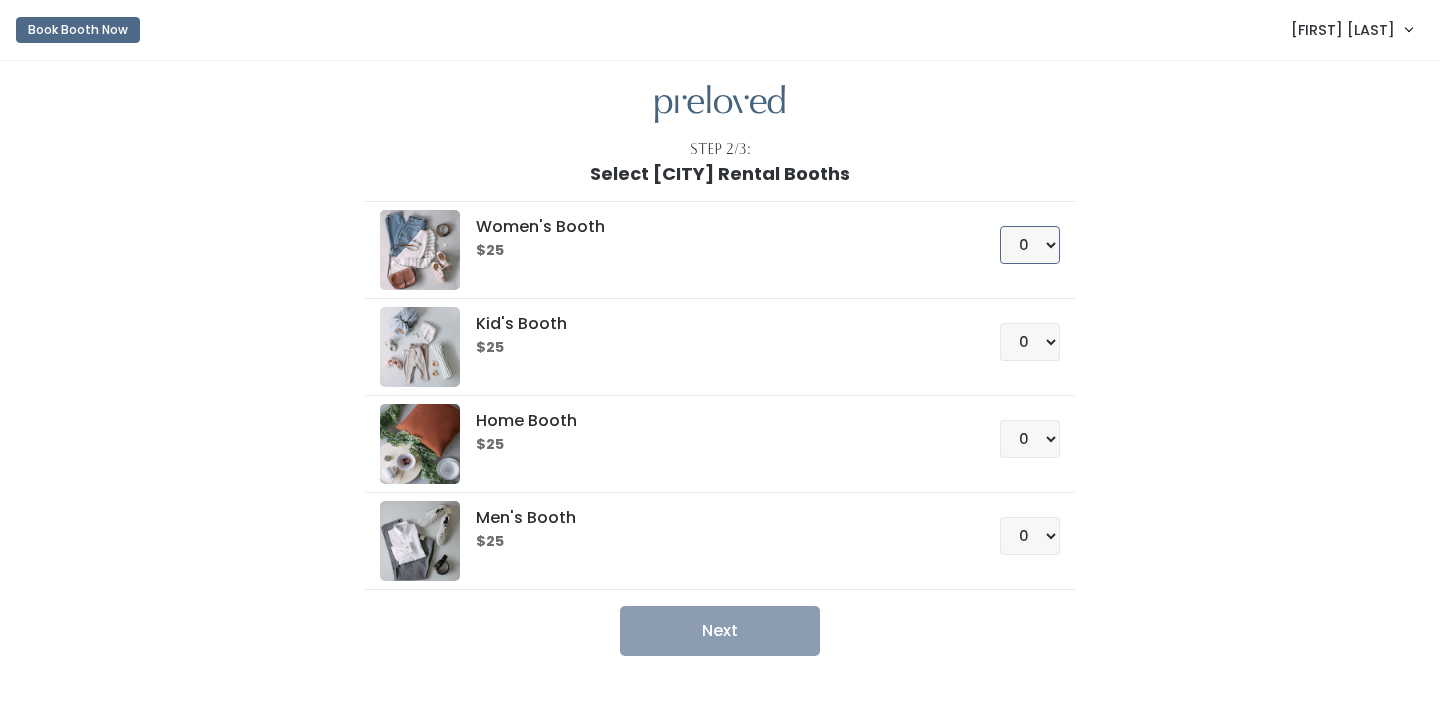 click on "0
1
2
3
4" at bounding box center (1030, 245) 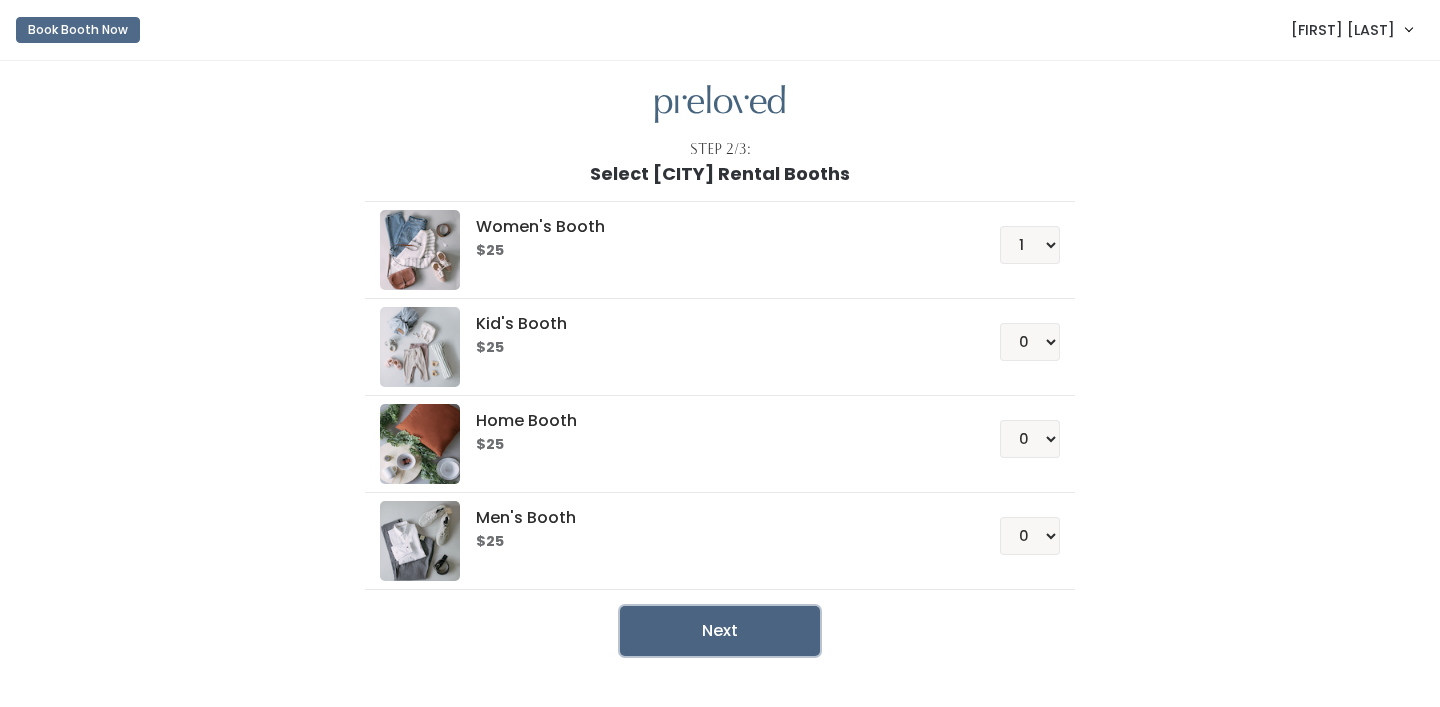click on "Next" at bounding box center (720, 631) 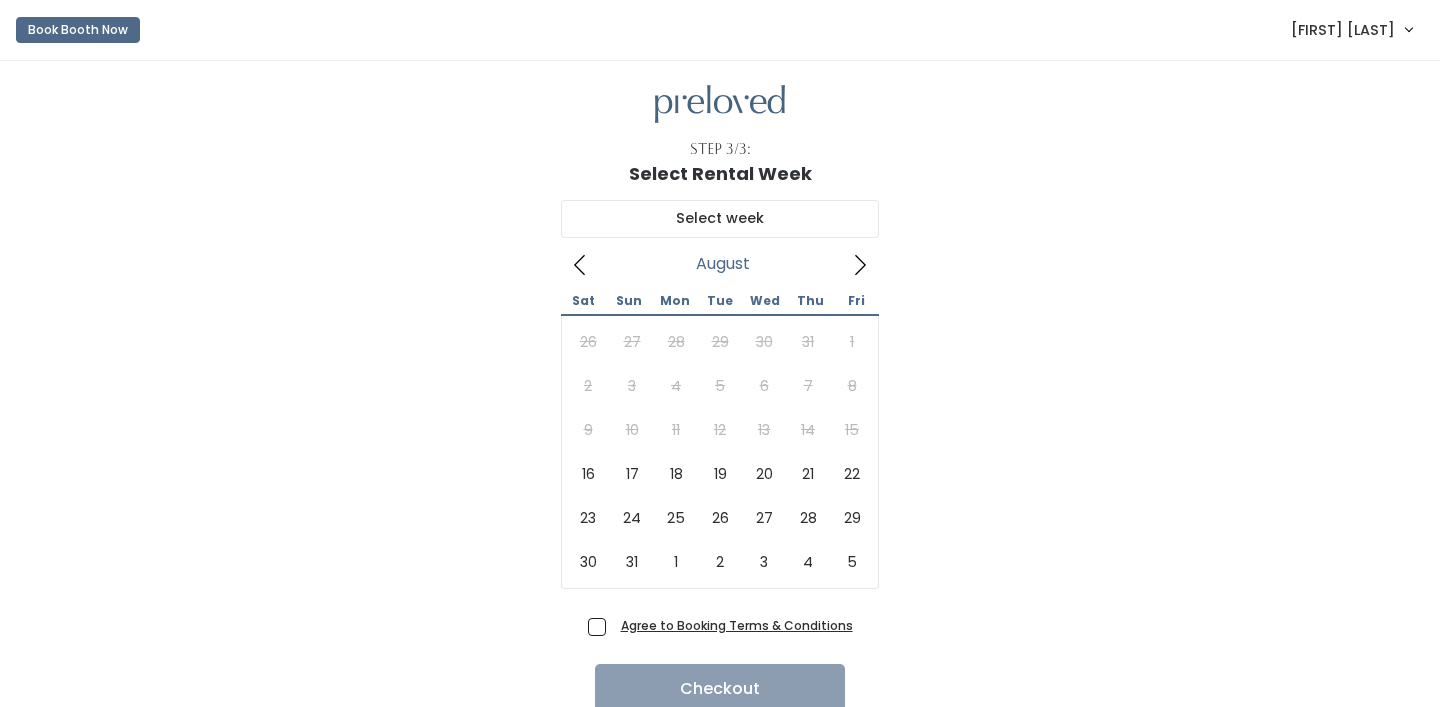 scroll, scrollTop: 0, scrollLeft: 0, axis: both 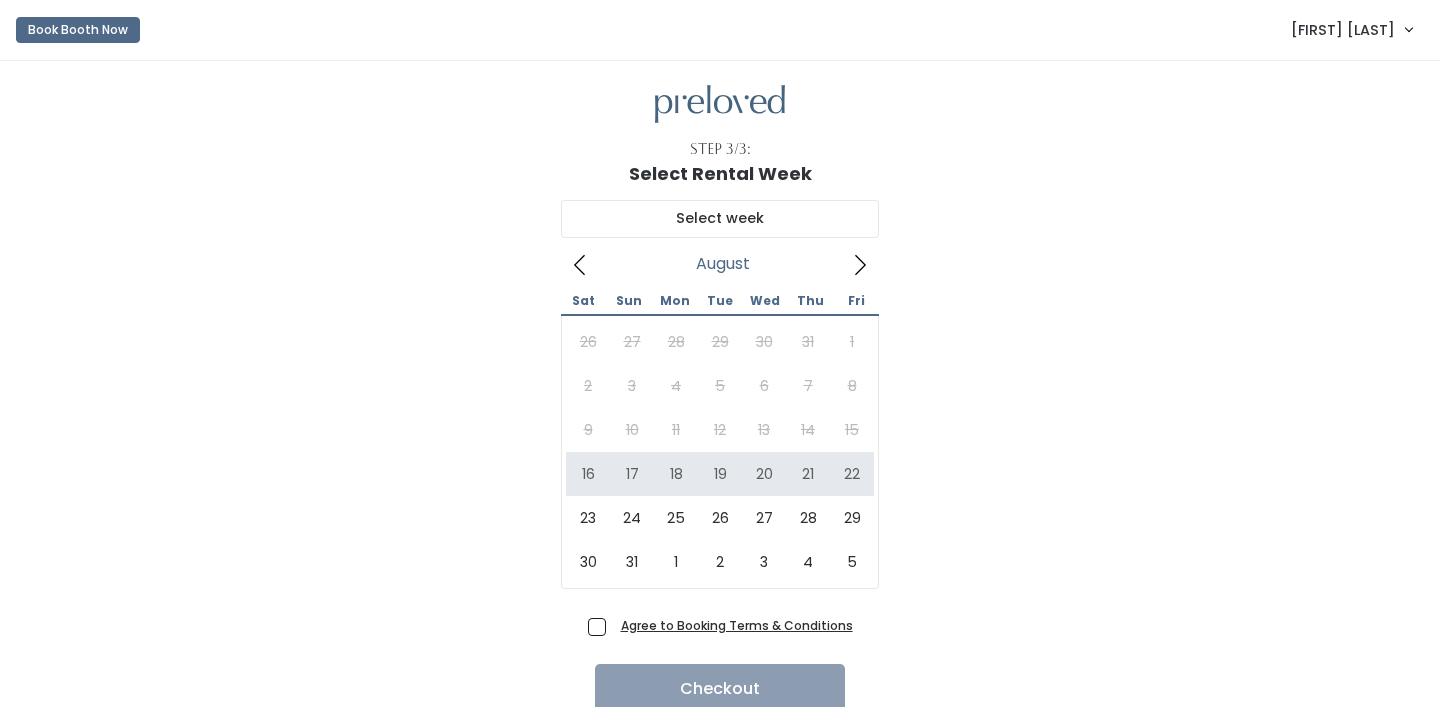 click 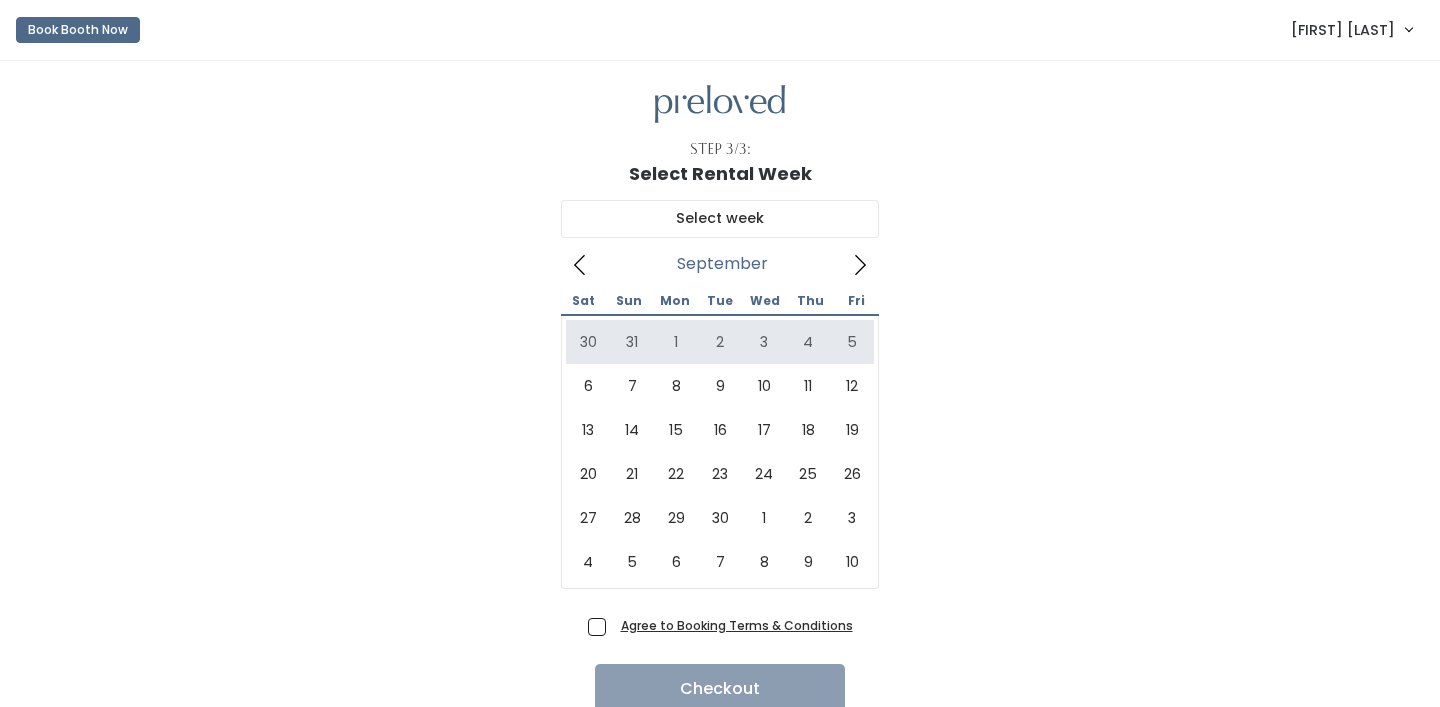 click 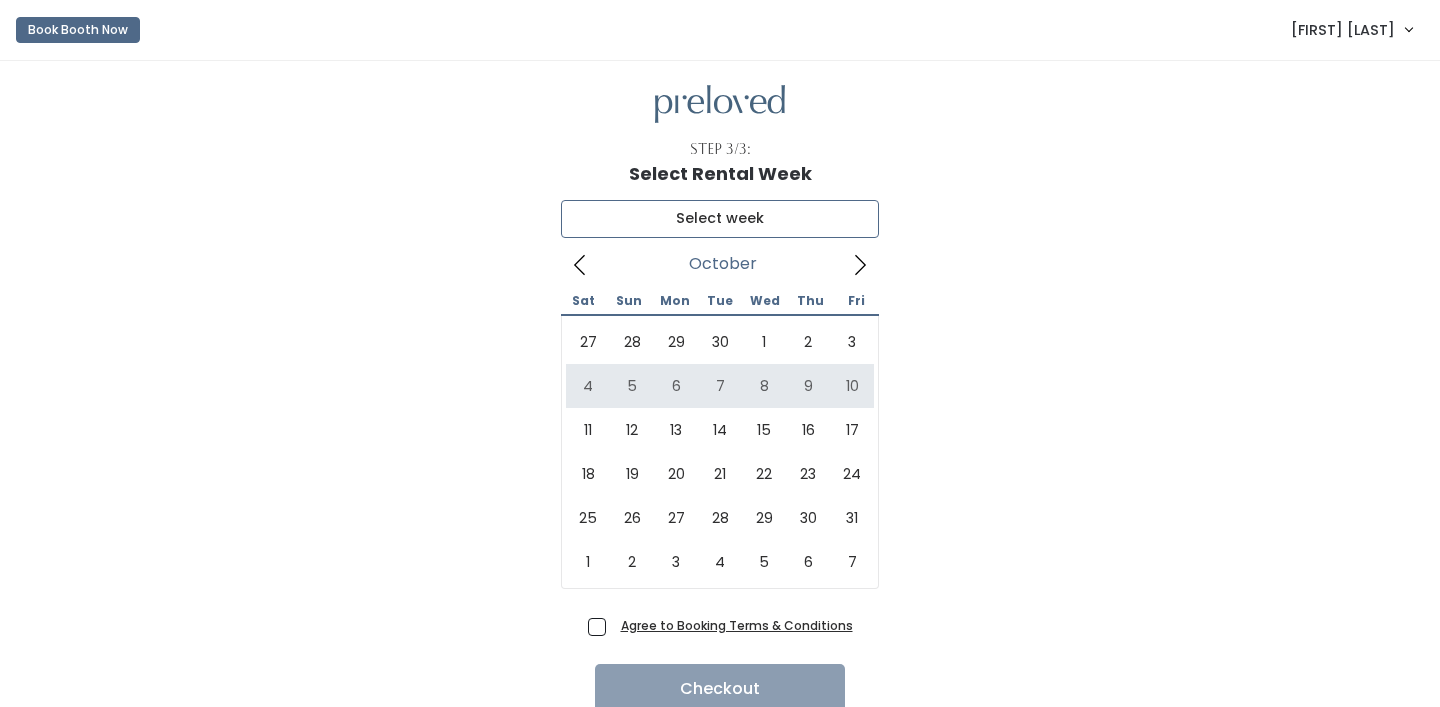 type on "October 4 to October 10" 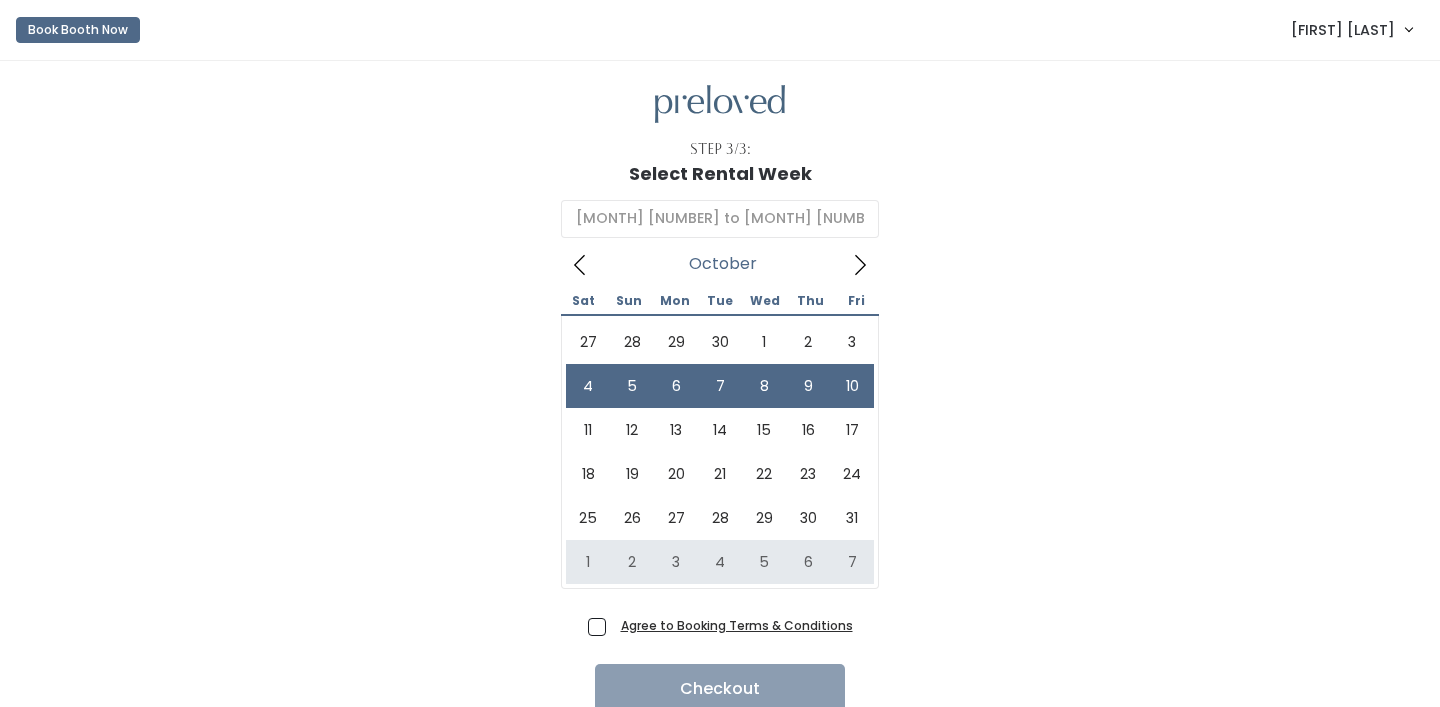 click on "Agree to Booking Terms & Conditions" at bounding box center [733, 625] 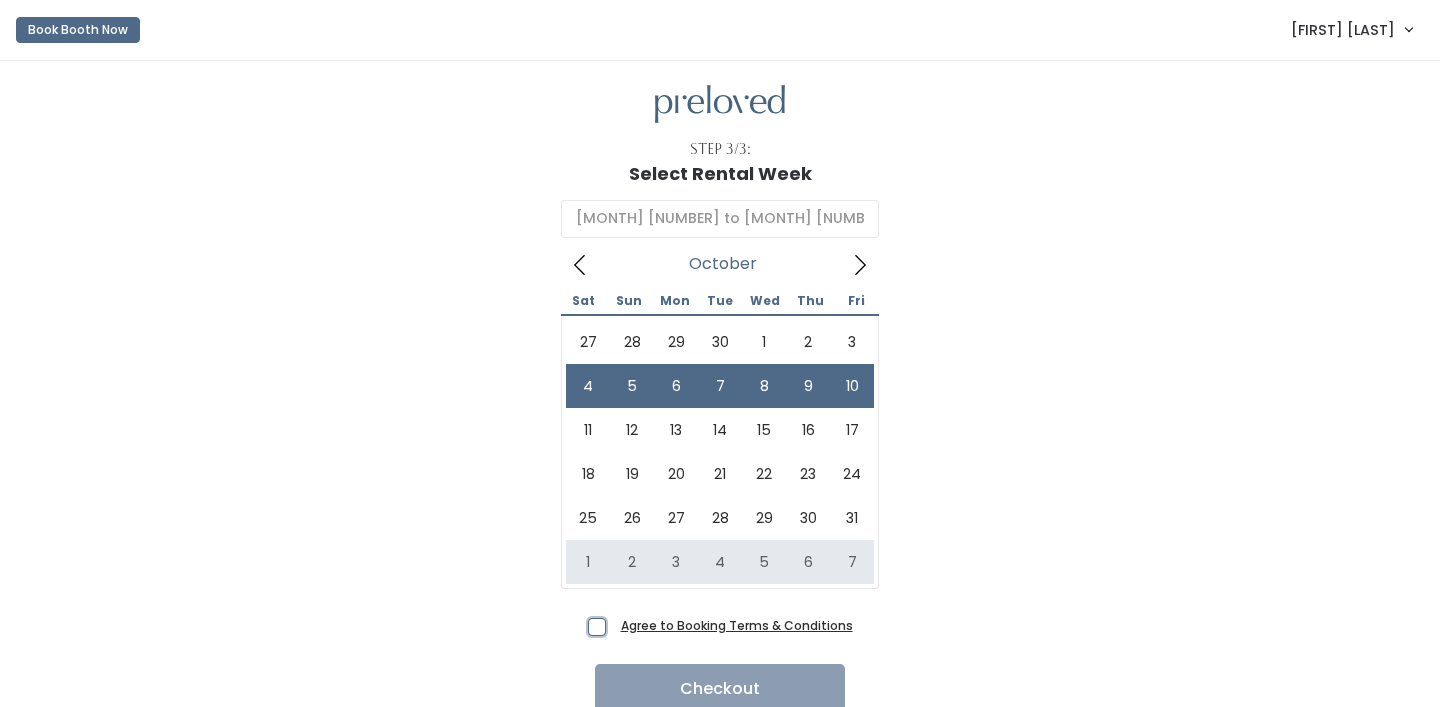 click on "Agree to Booking Terms & Conditions" at bounding box center (619, 621) 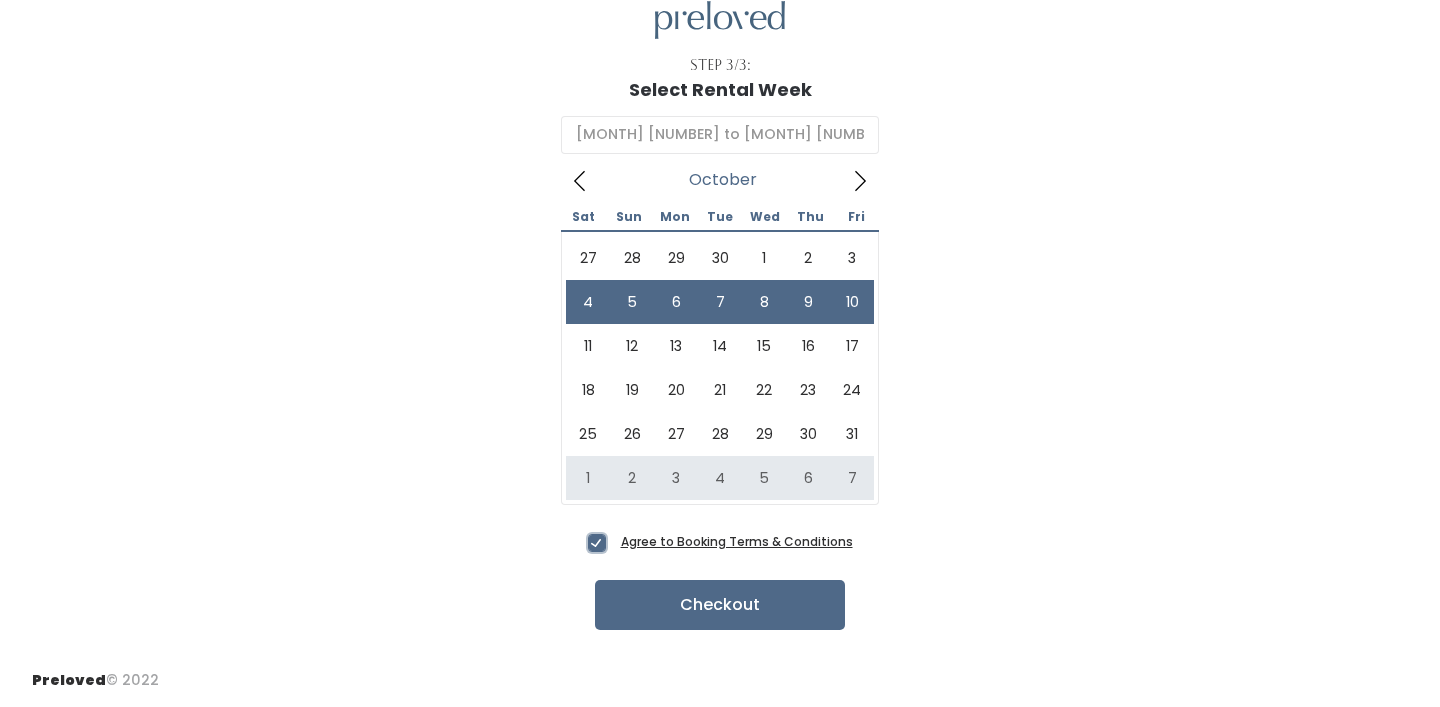 scroll, scrollTop: 83, scrollLeft: 0, axis: vertical 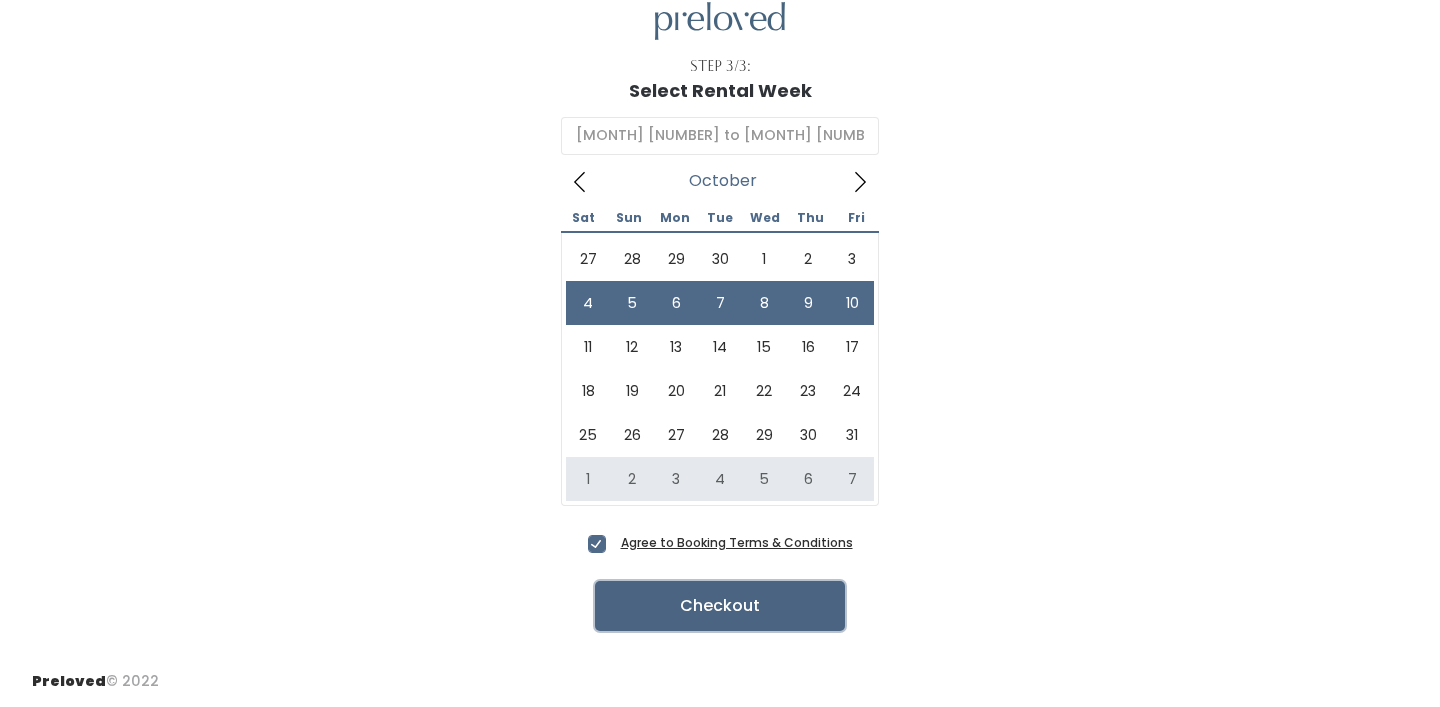click on "Checkout" at bounding box center [720, 606] 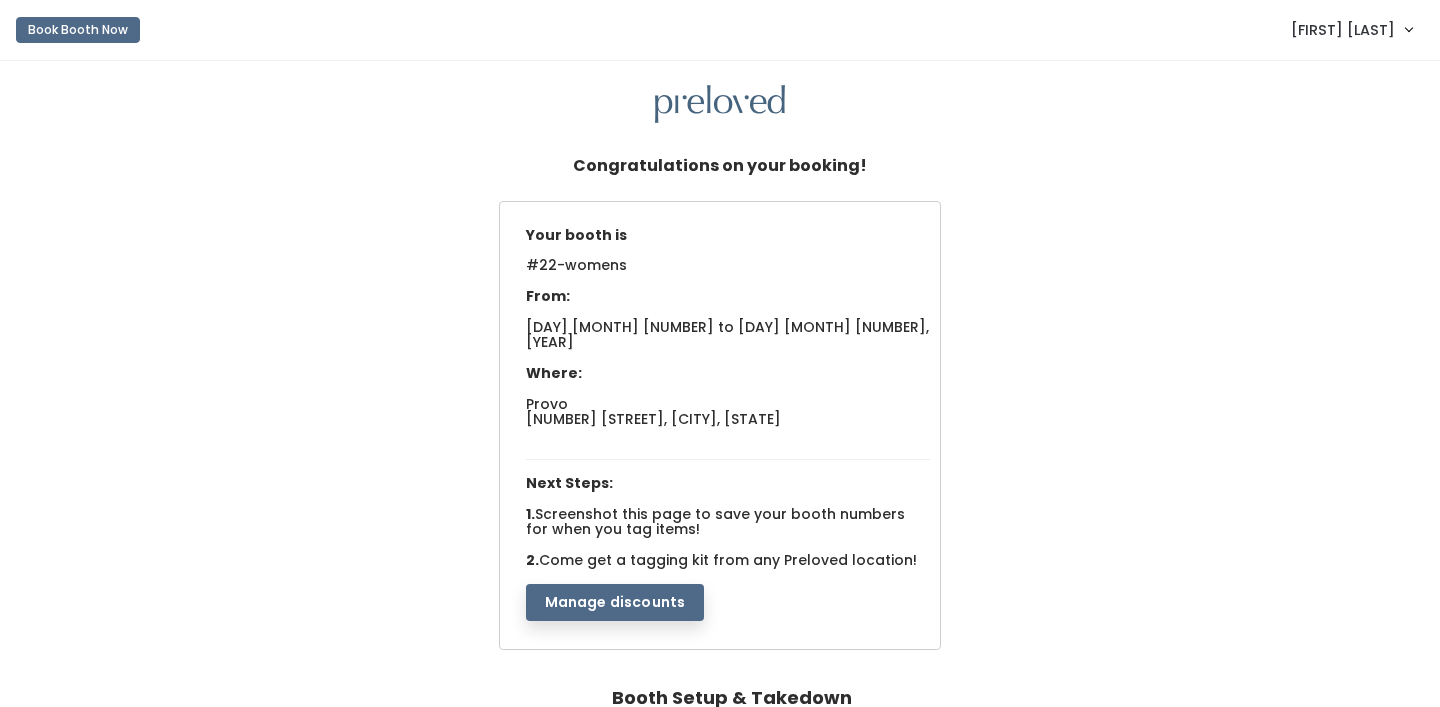 scroll, scrollTop: 0, scrollLeft: 0, axis: both 